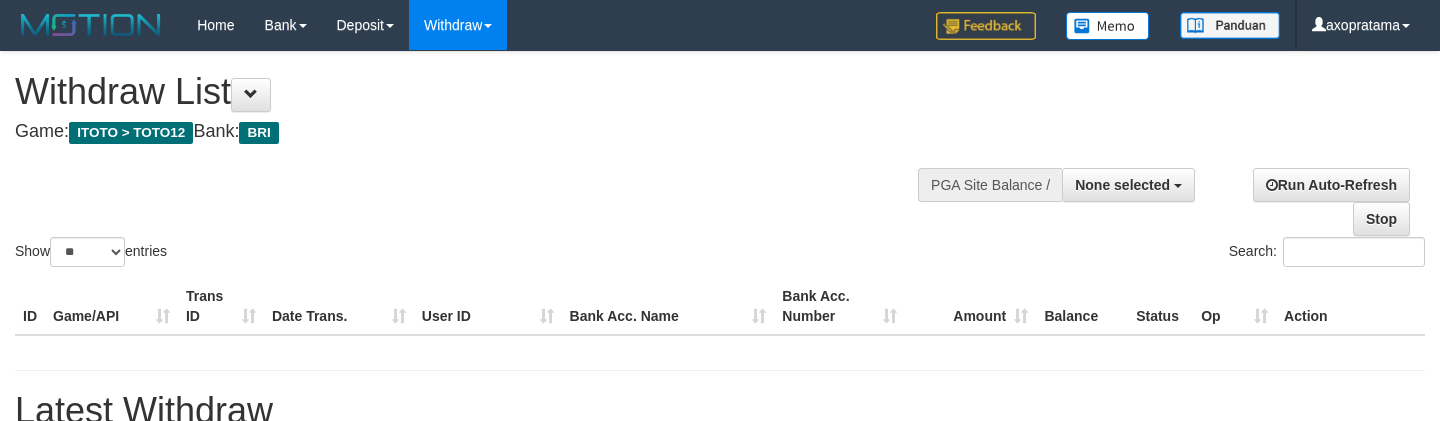 select 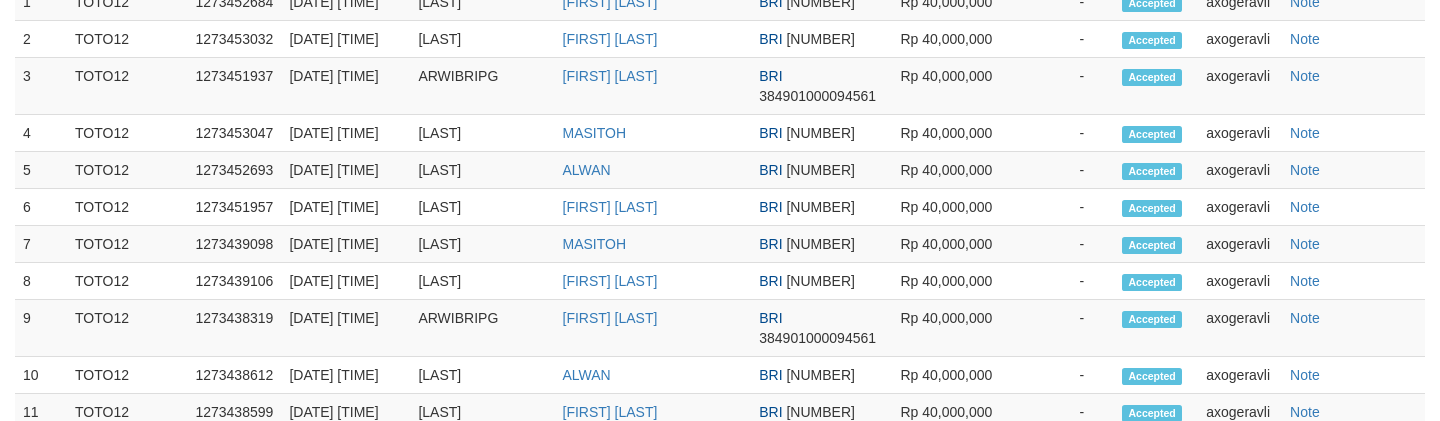 scroll, scrollTop: 500, scrollLeft: 0, axis: vertical 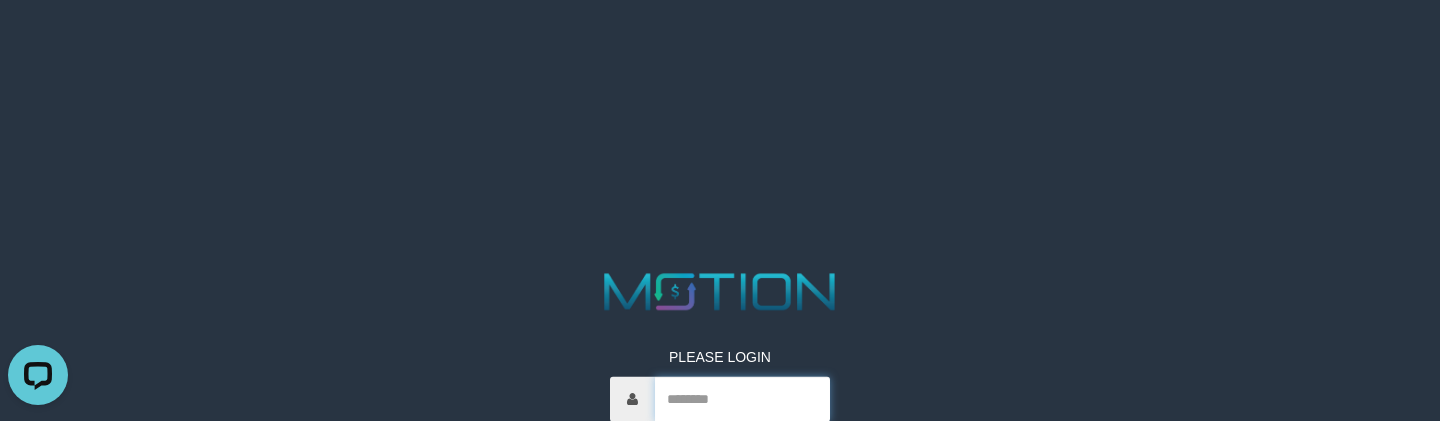 drag, startPoint x: 679, startPoint y: 380, endPoint x: 704, endPoint y: 381, distance: 25.019993 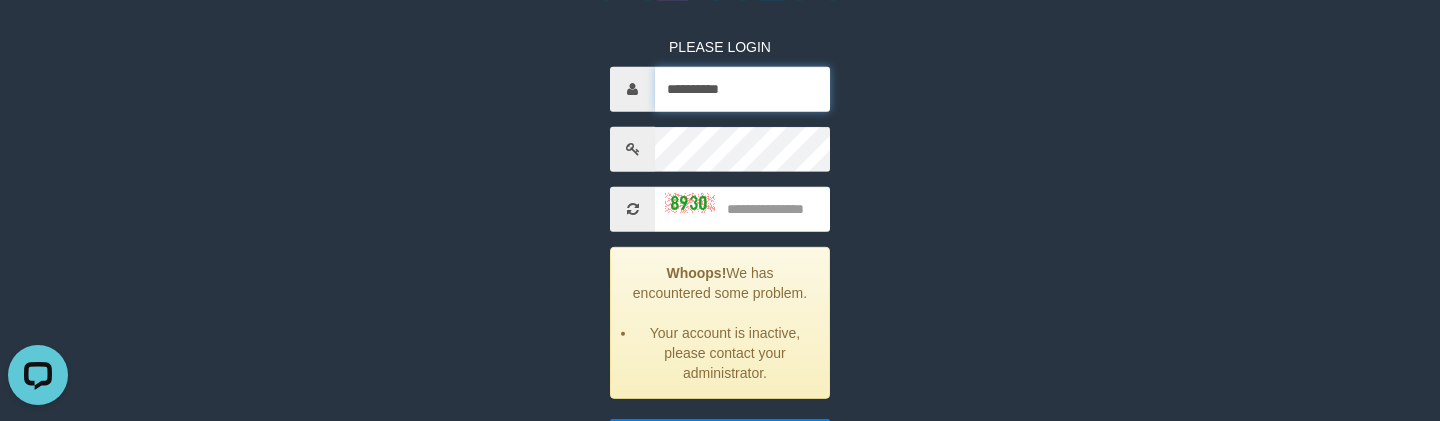 scroll, scrollTop: 279, scrollLeft: 0, axis: vertical 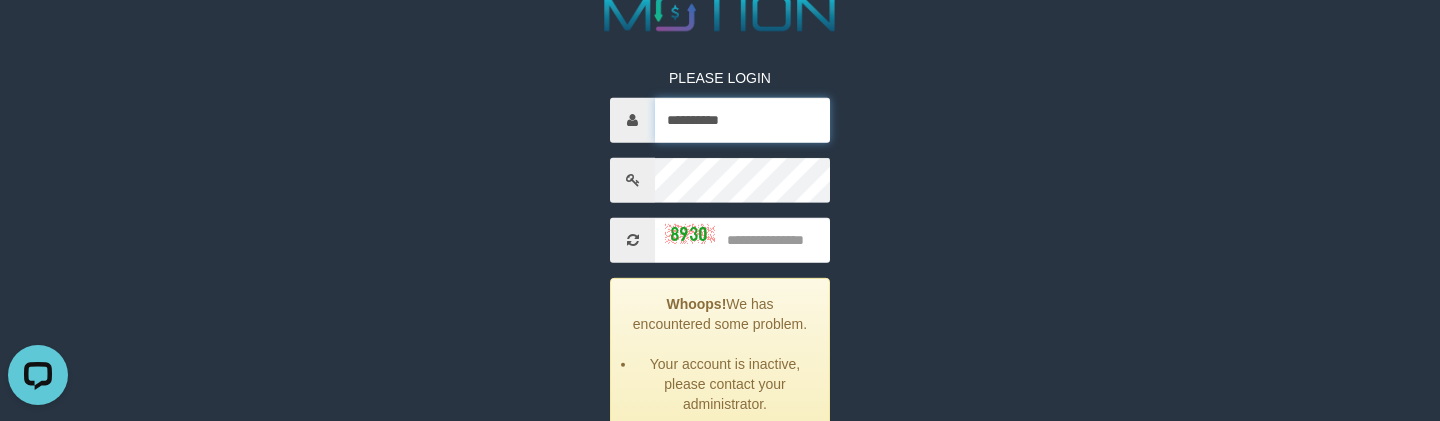 type on "**********" 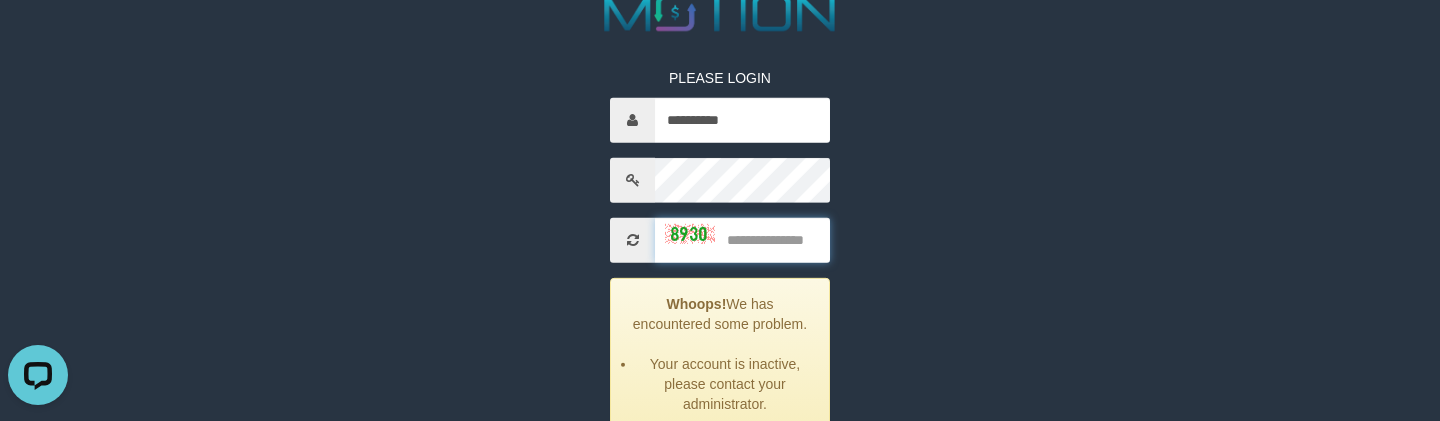 click at bounding box center [742, 239] 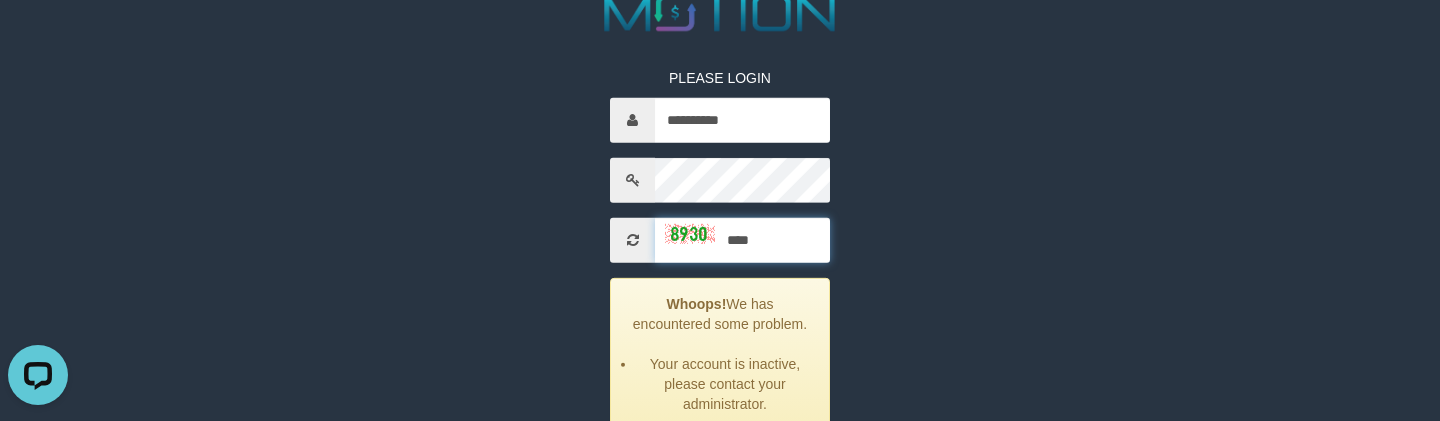type on "****" 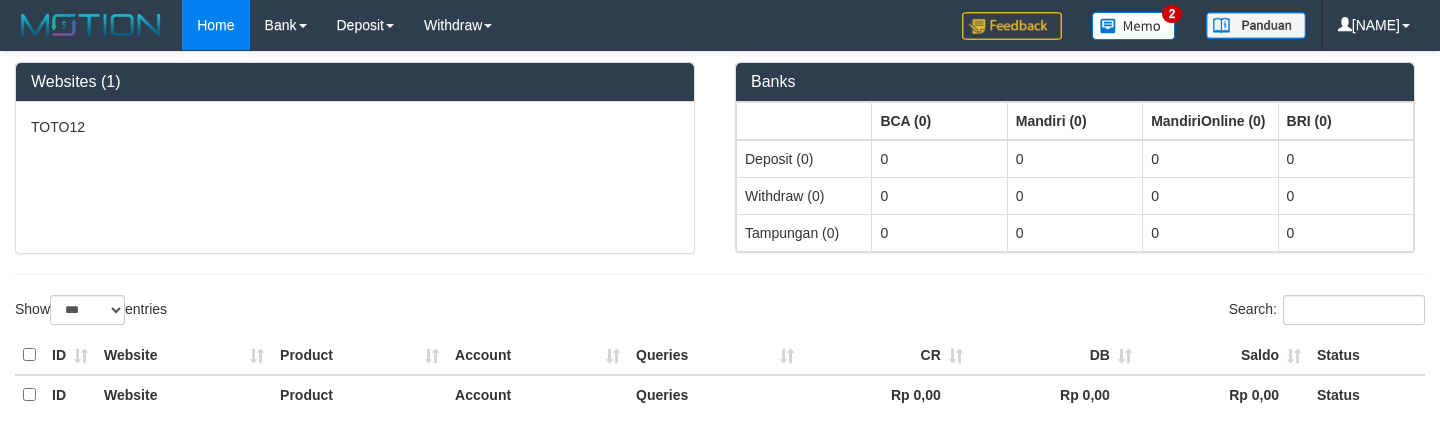 select on "***" 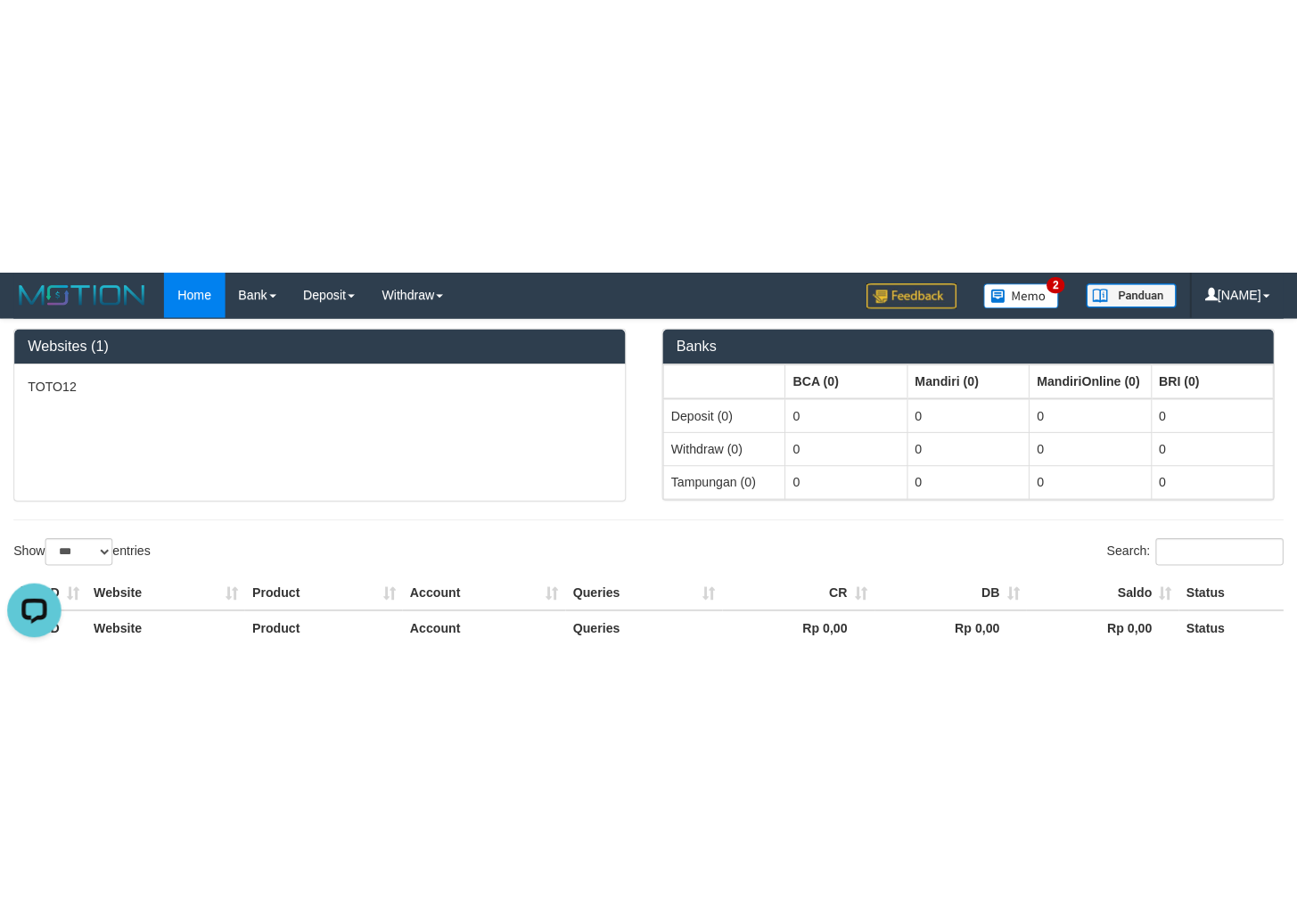 scroll, scrollTop: 0, scrollLeft: 0, axis: both 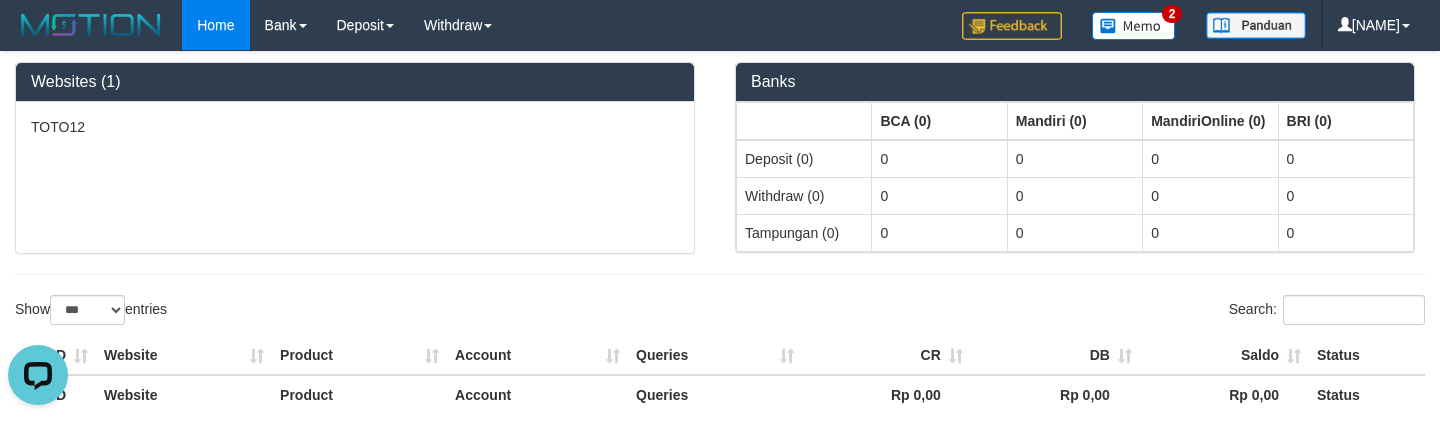 click at bounding box center [1020, 420] 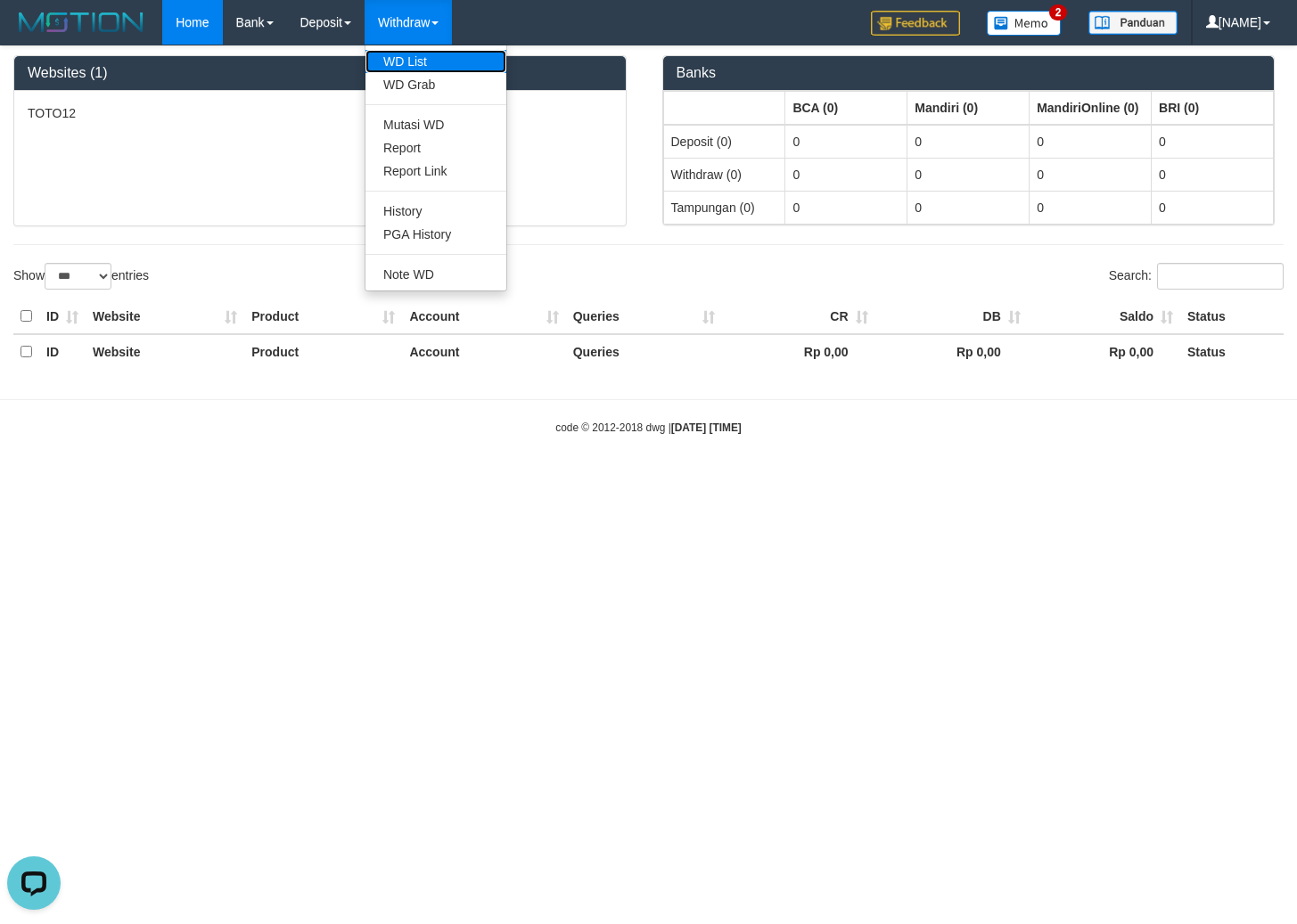 click on "WD List" at bounding box center (436, 61) 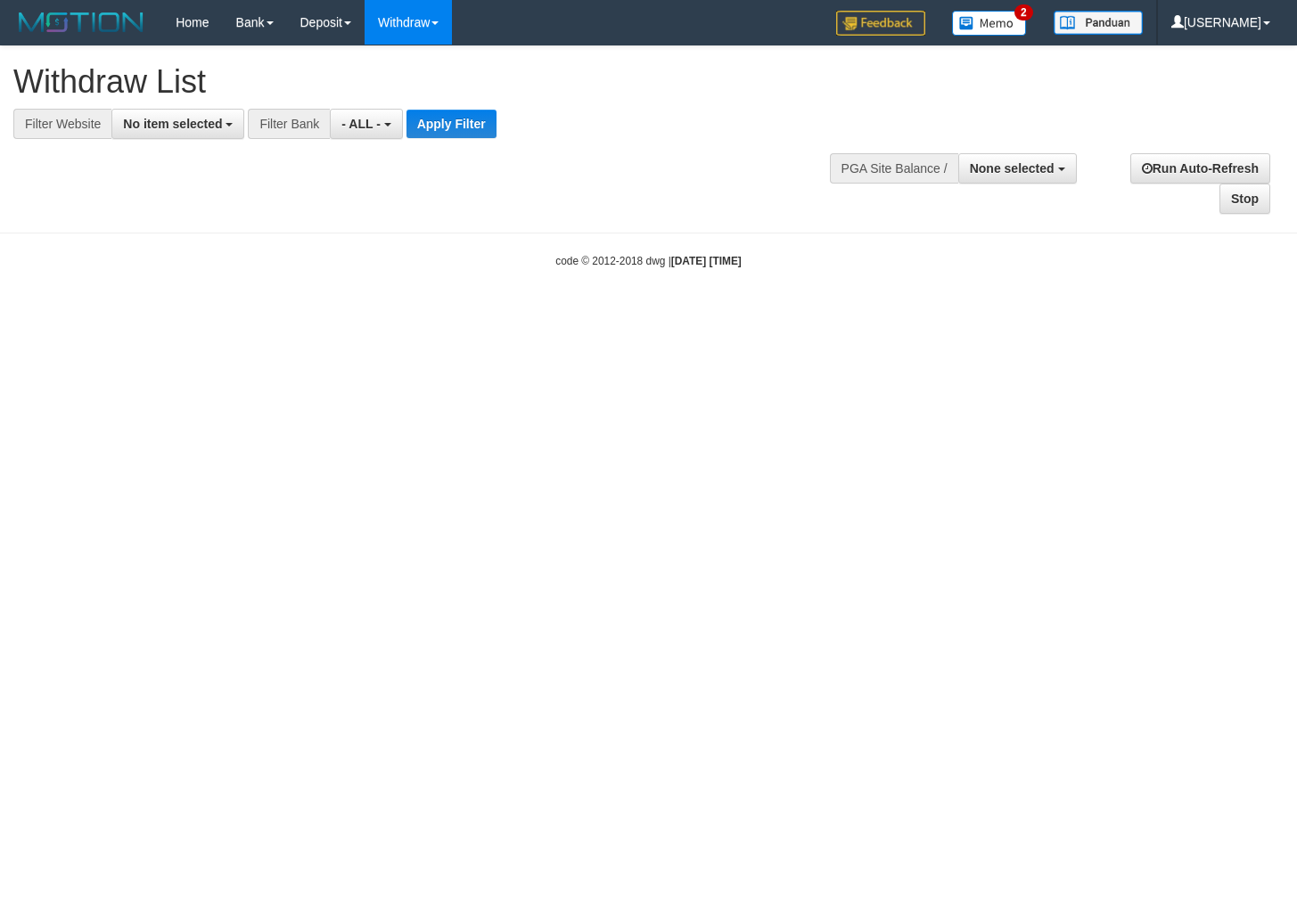 select 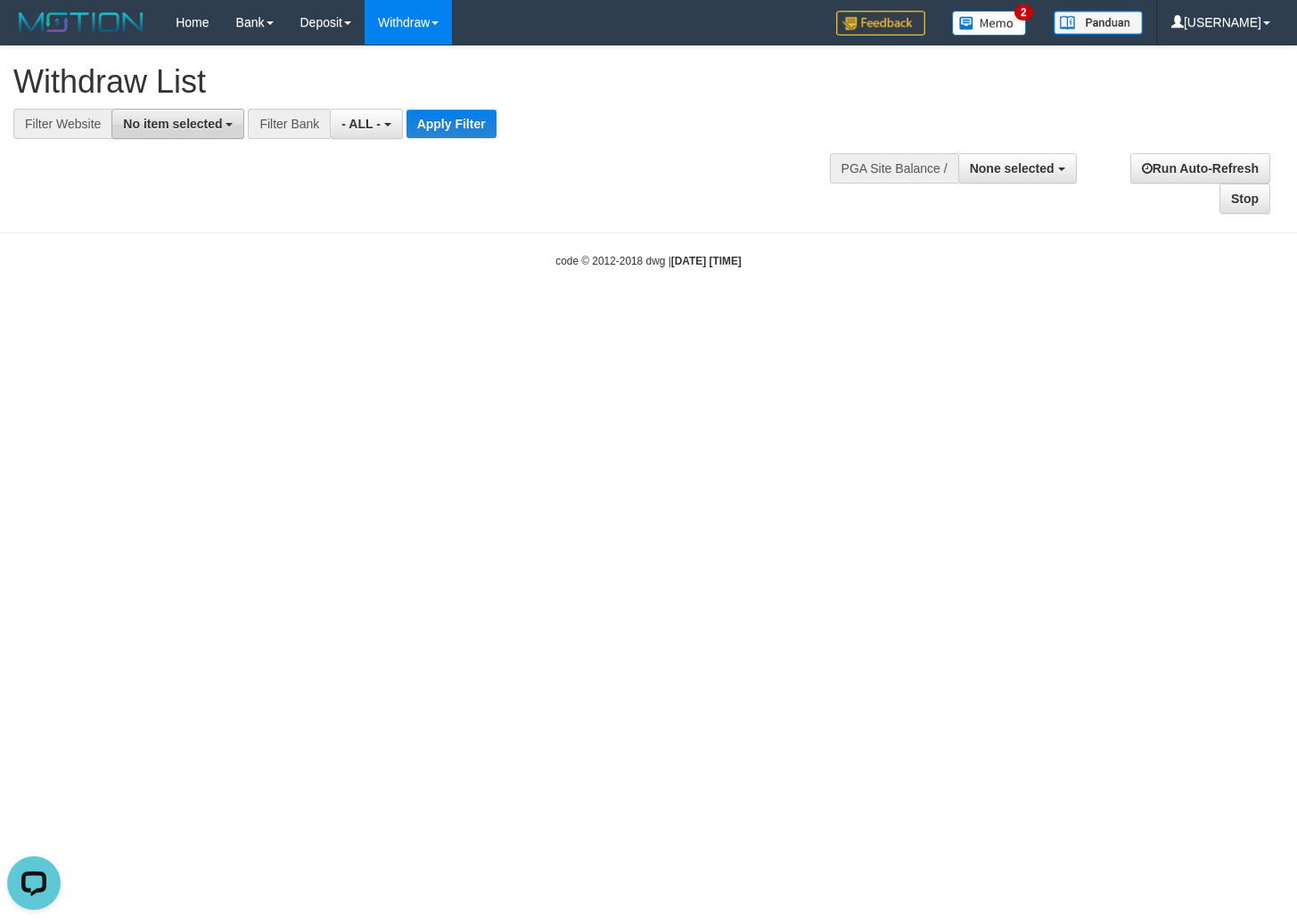 scroll, scrollTop: 0, scrollLeft: 0, axis: both 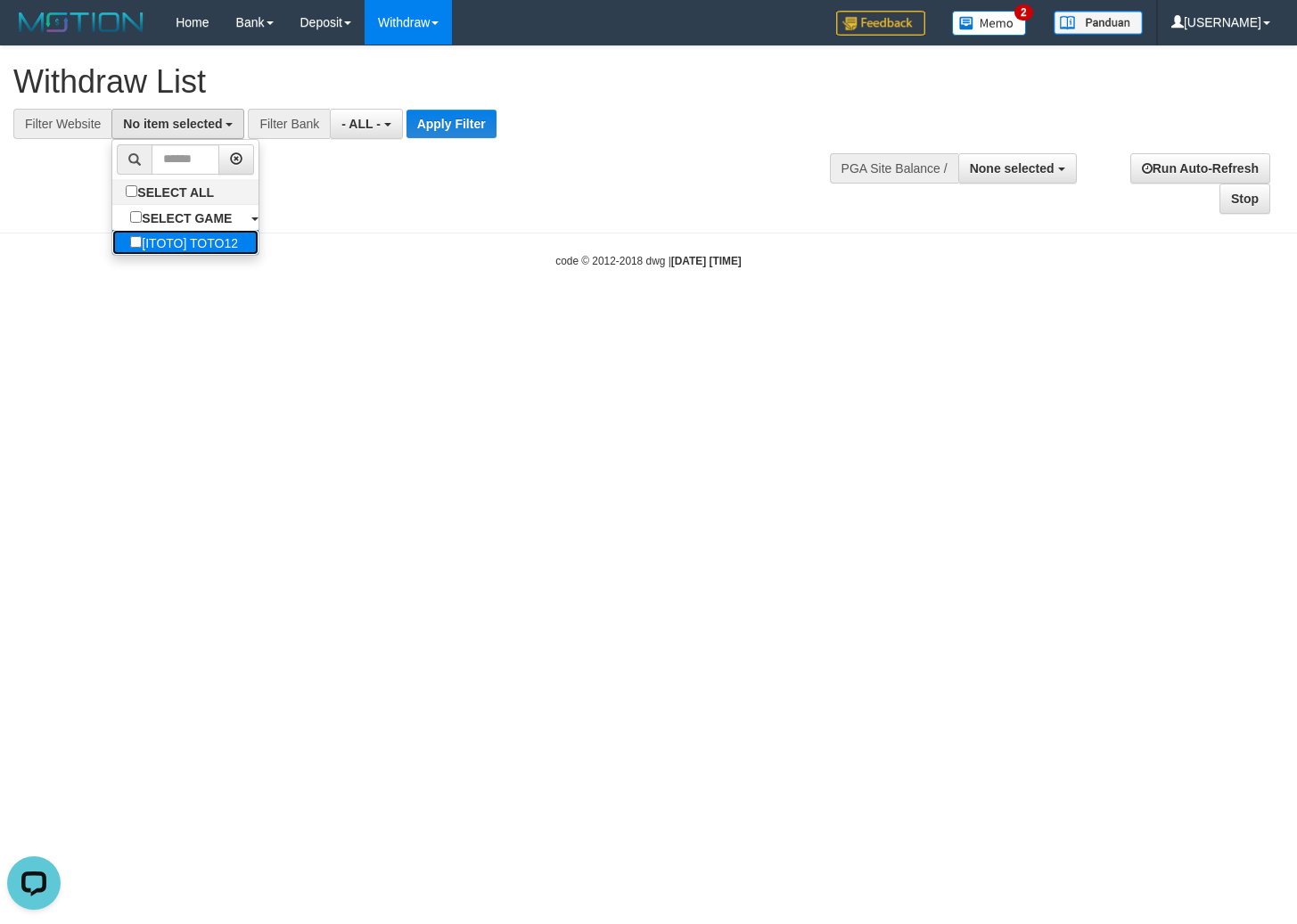 click on "[ITOTO] TOTO12" at bounding box center [184, 242] 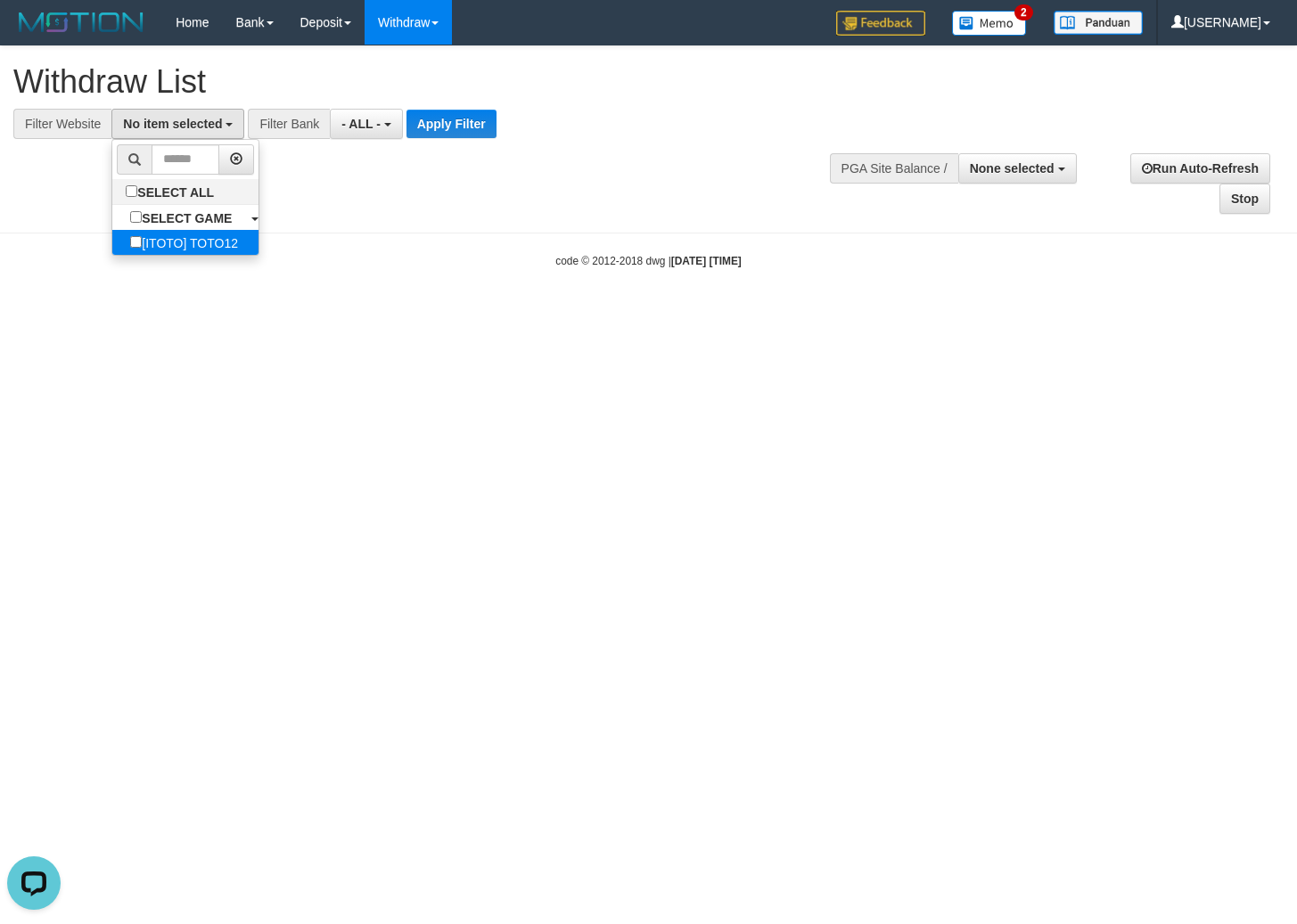select on "***" 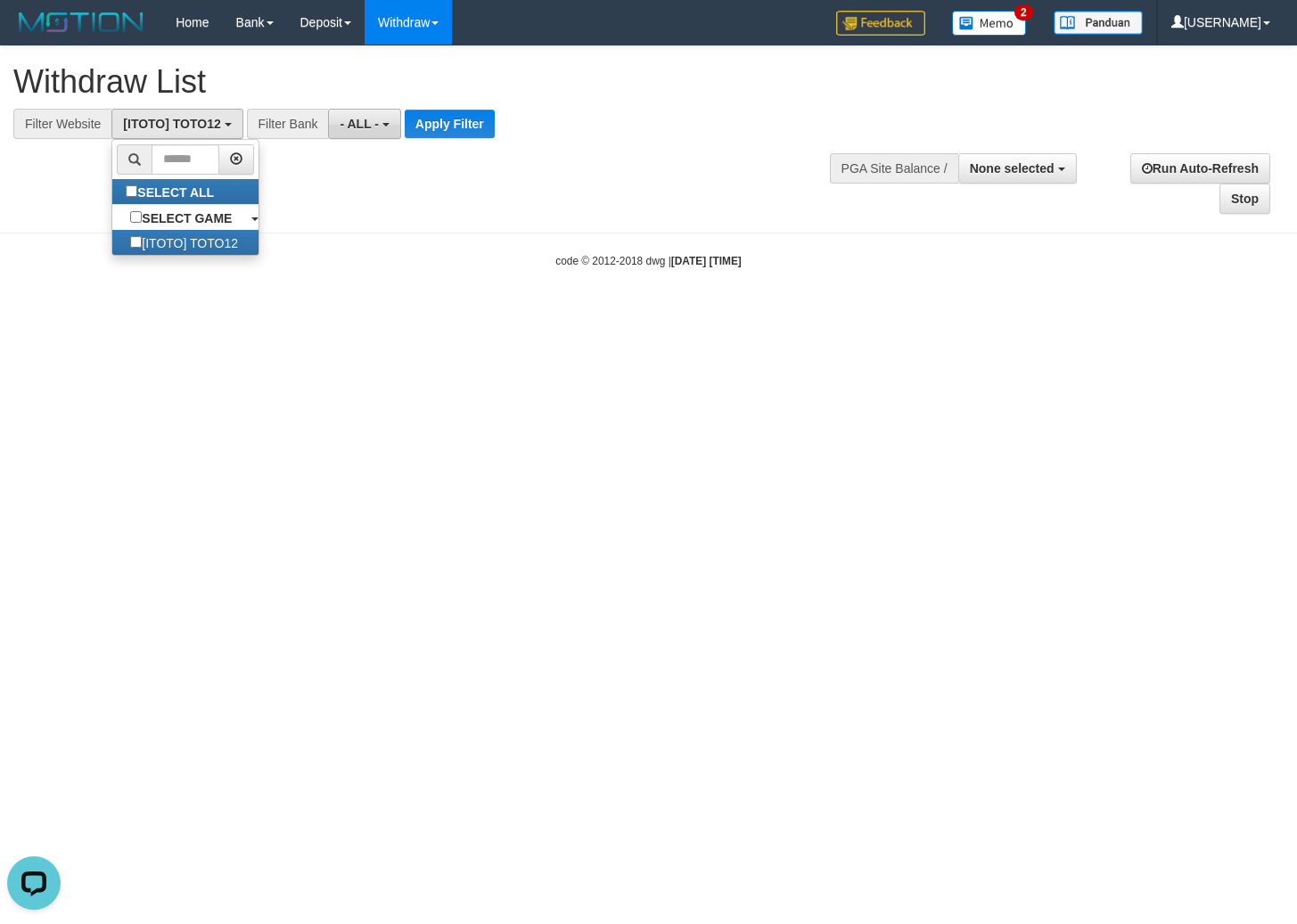click on "- ALL -" at bounding box center [364, 124] 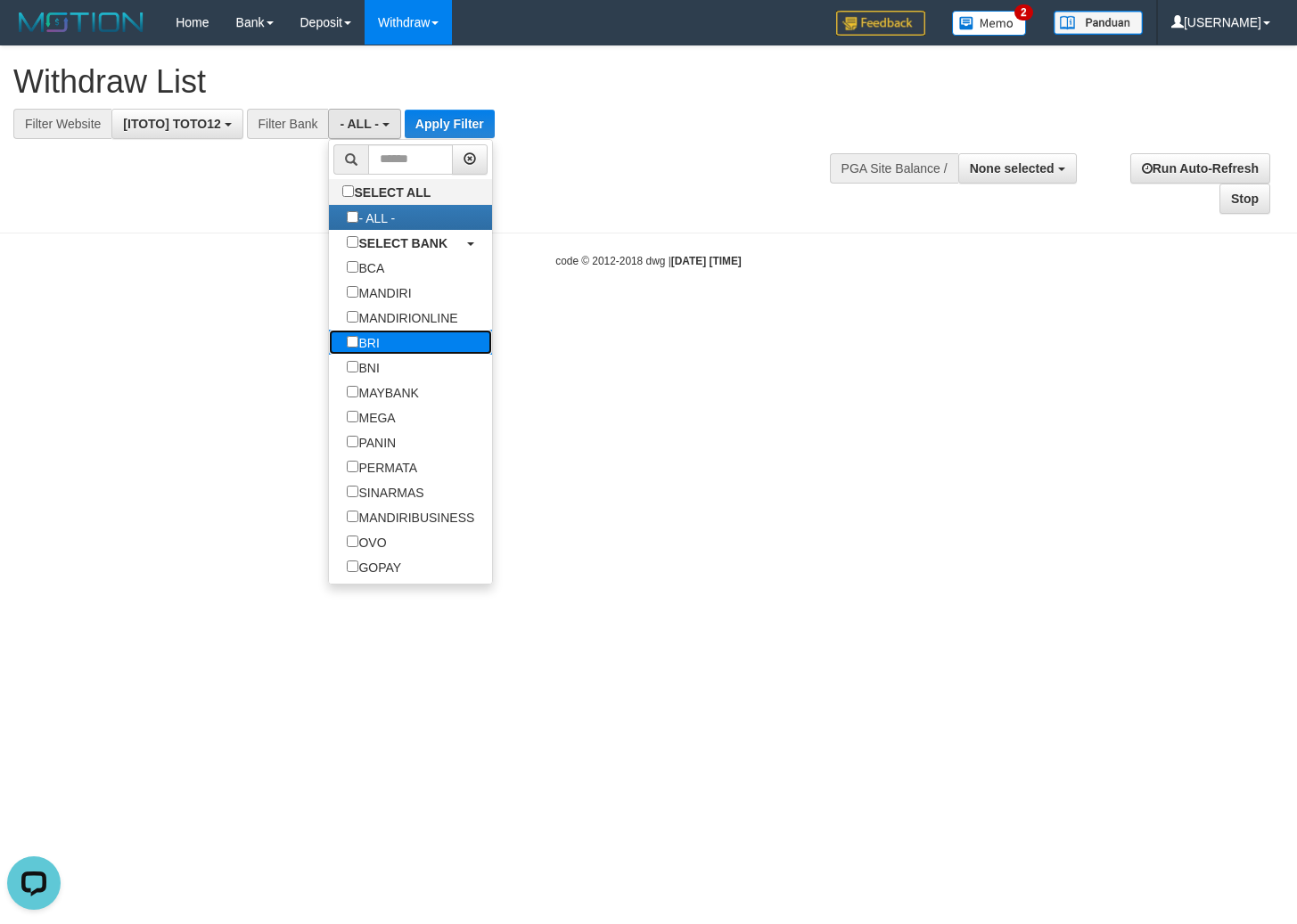 click on "BRI" at bounding box center (410, 342) 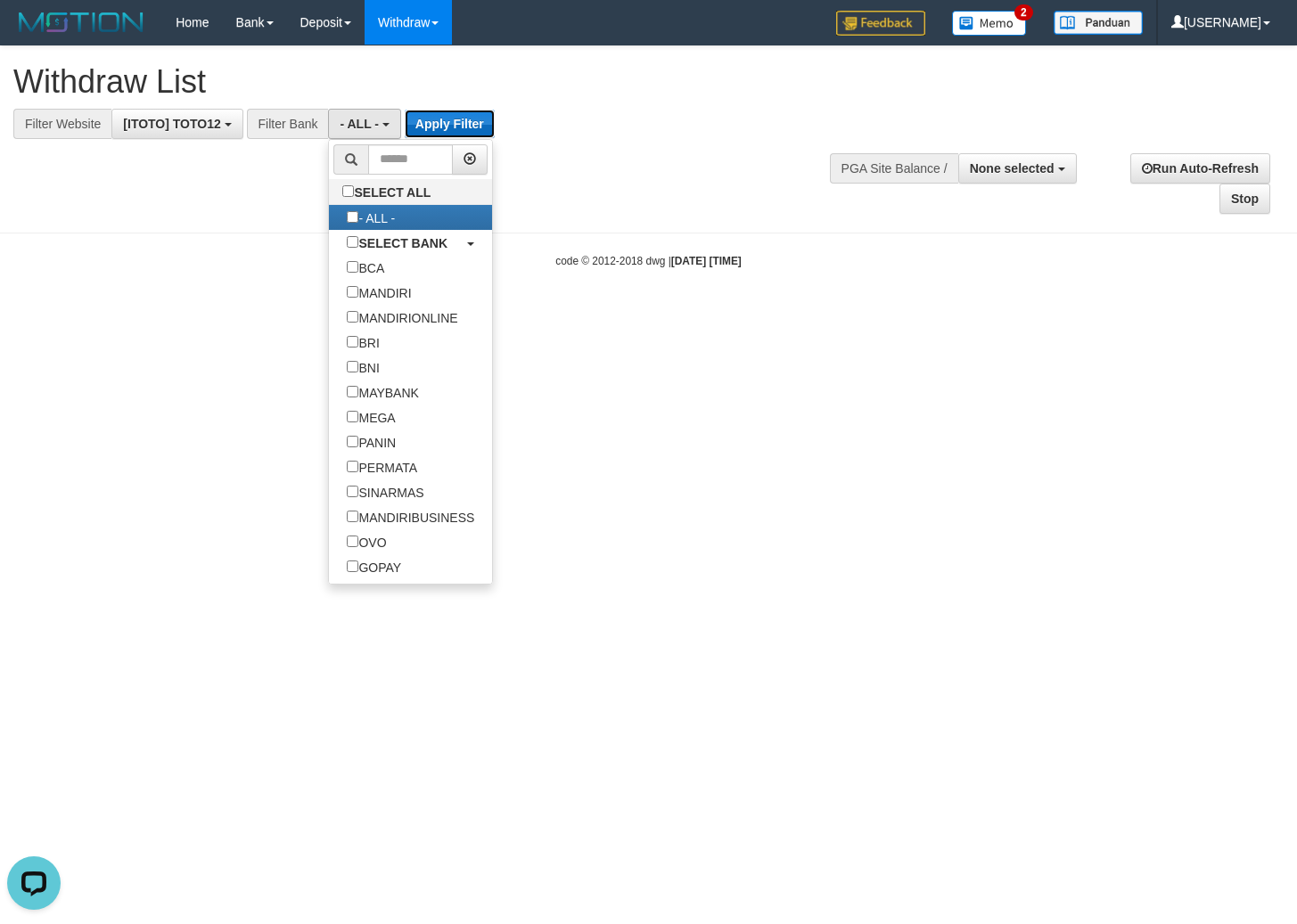 click on "Apply Filter" at bounding box center (449, 124) 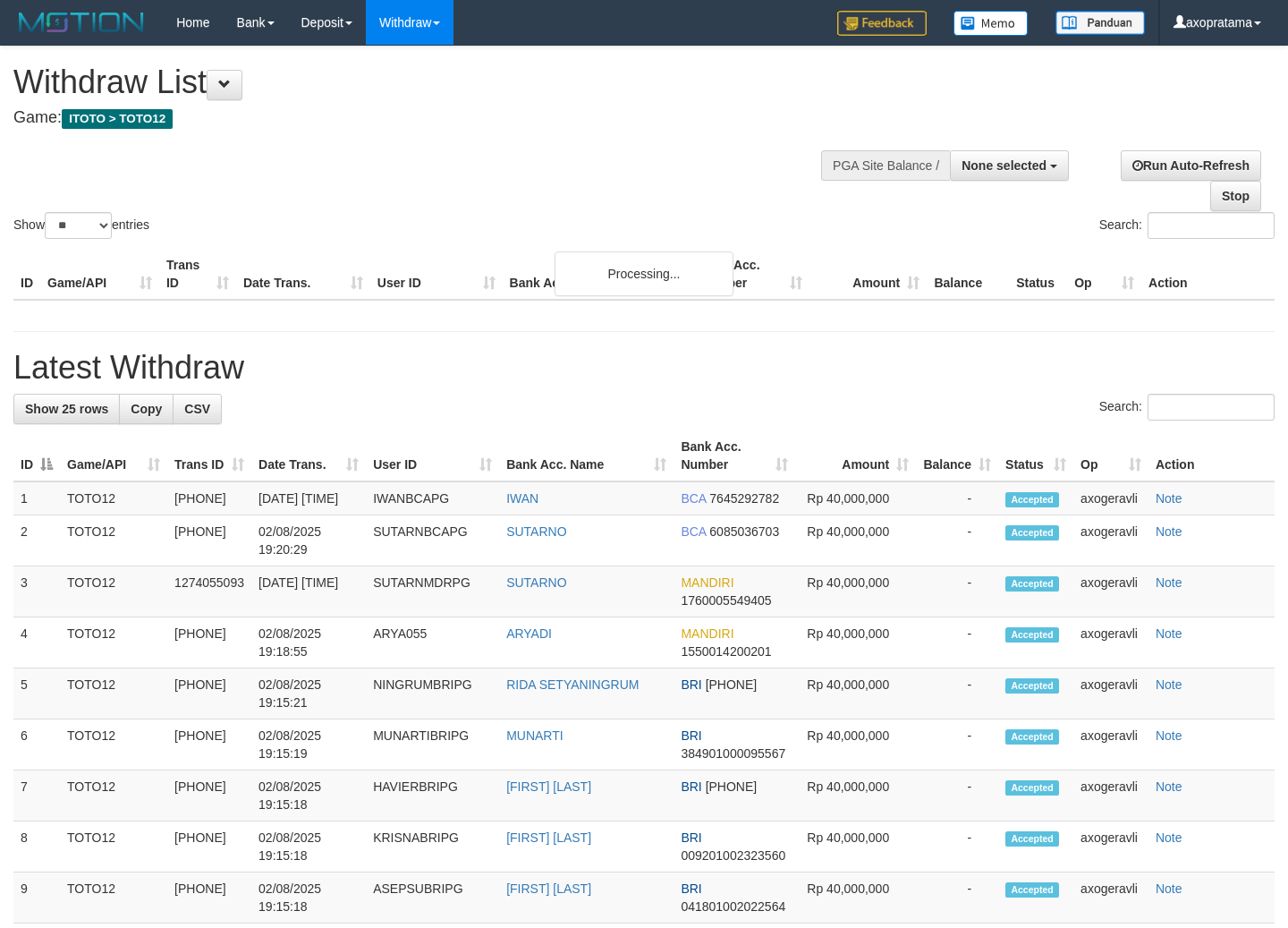 select 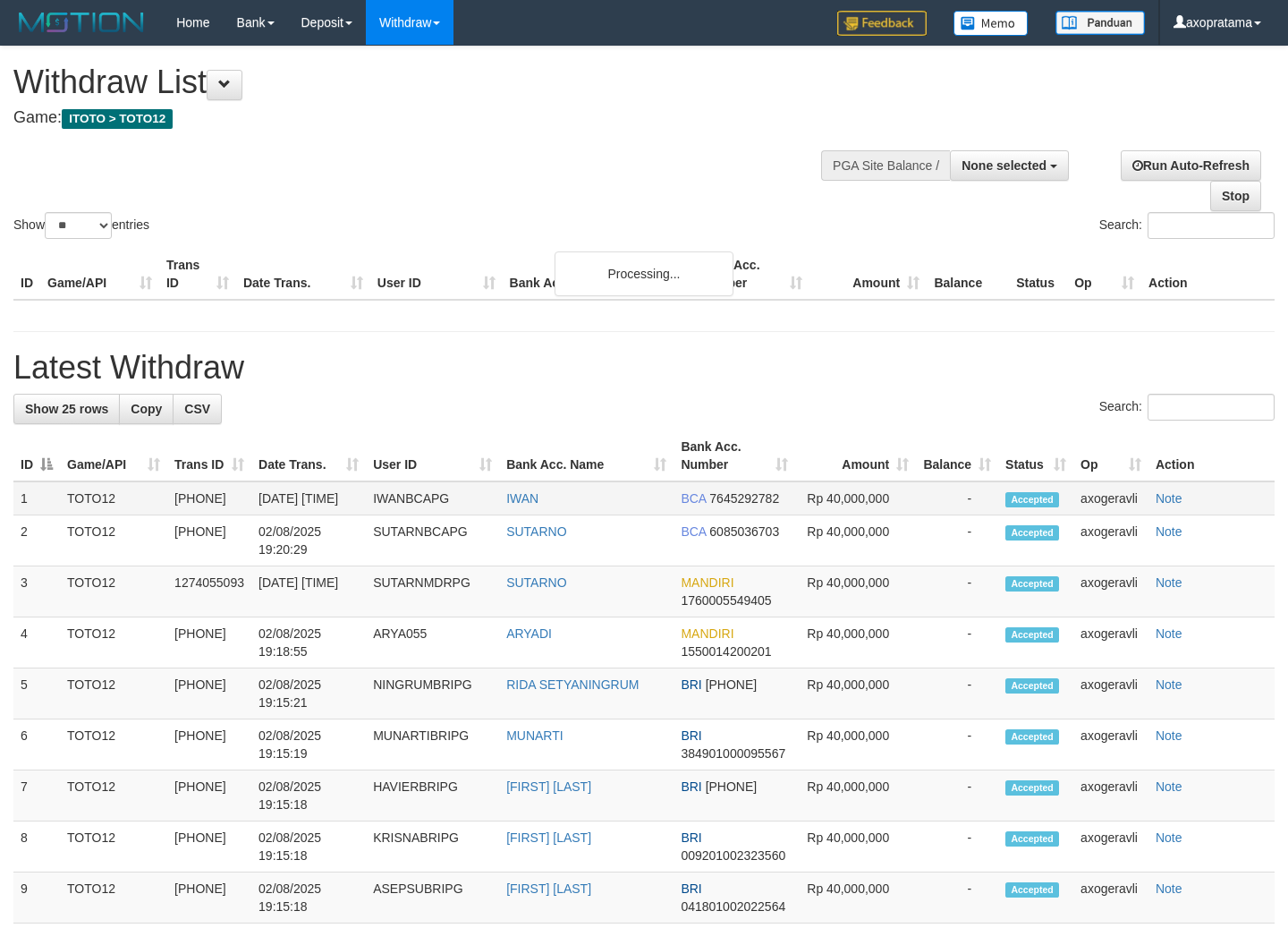 scroll, scrollTop: 0, scrollLeft: 0, axis: both 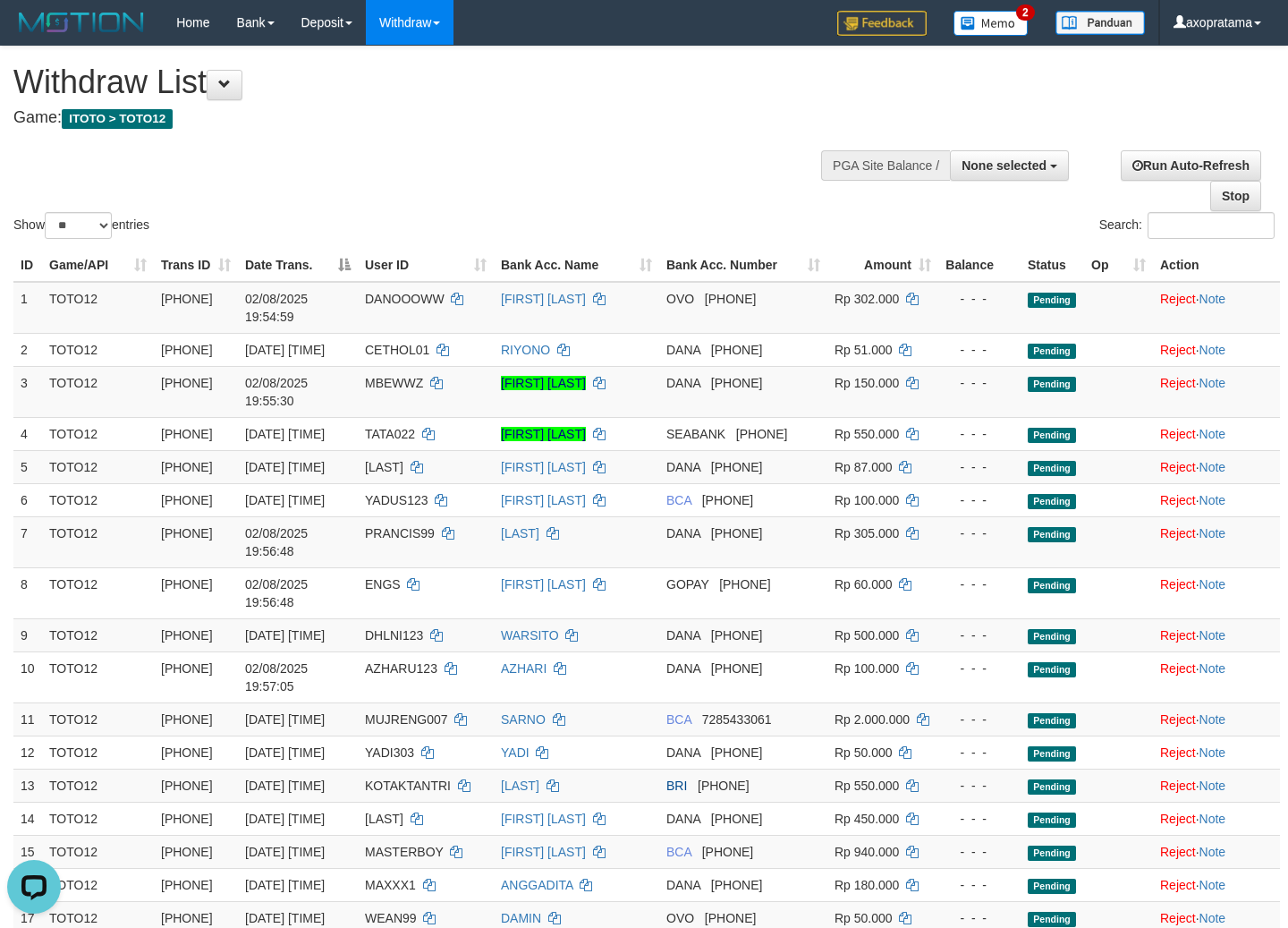click on "Show  ** ** ** ***  entries Search:" at bounding box center [644, 144] 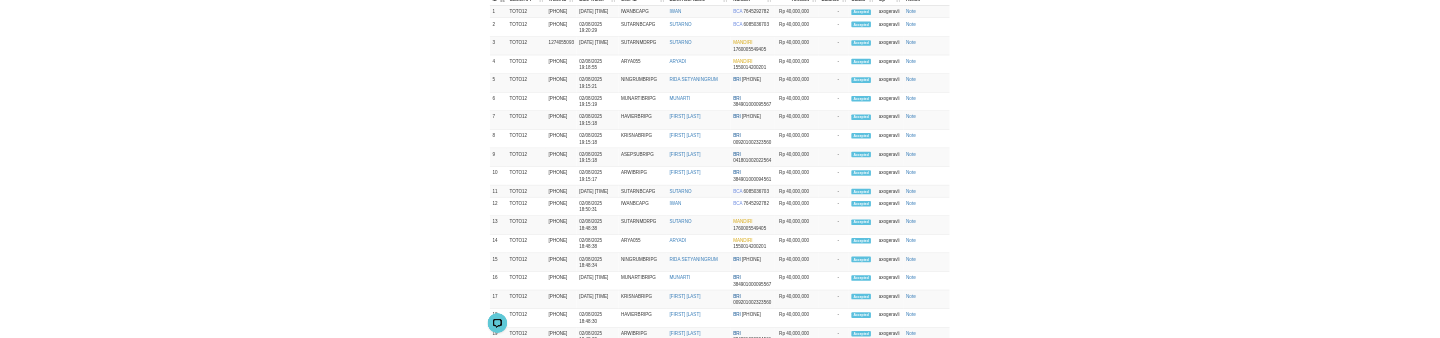 scroll, scrollTop: 2276, scrollLeft: 0, axis: vertical 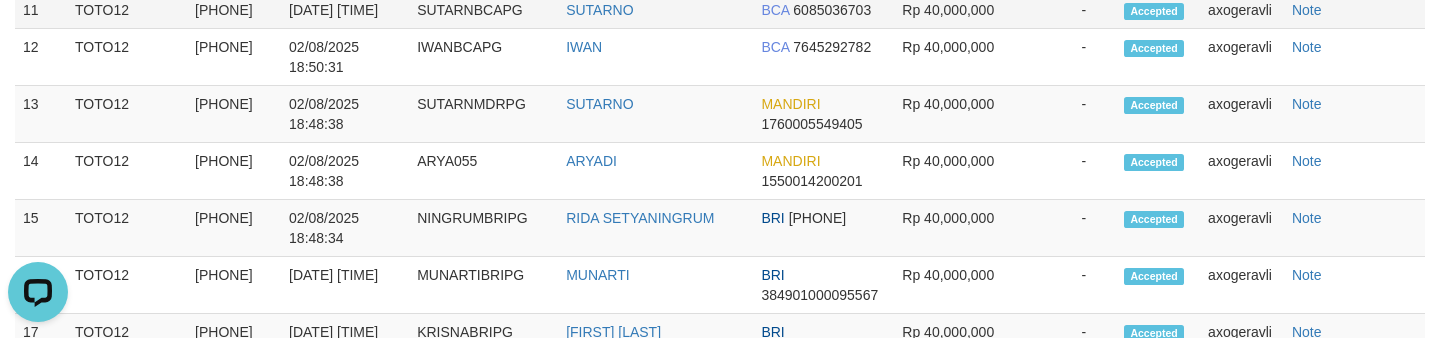 drag, startPoint x: 1410, startPoint y: 327, endPoint x: 1361, endPoint y: 310, distance: 51.86521 